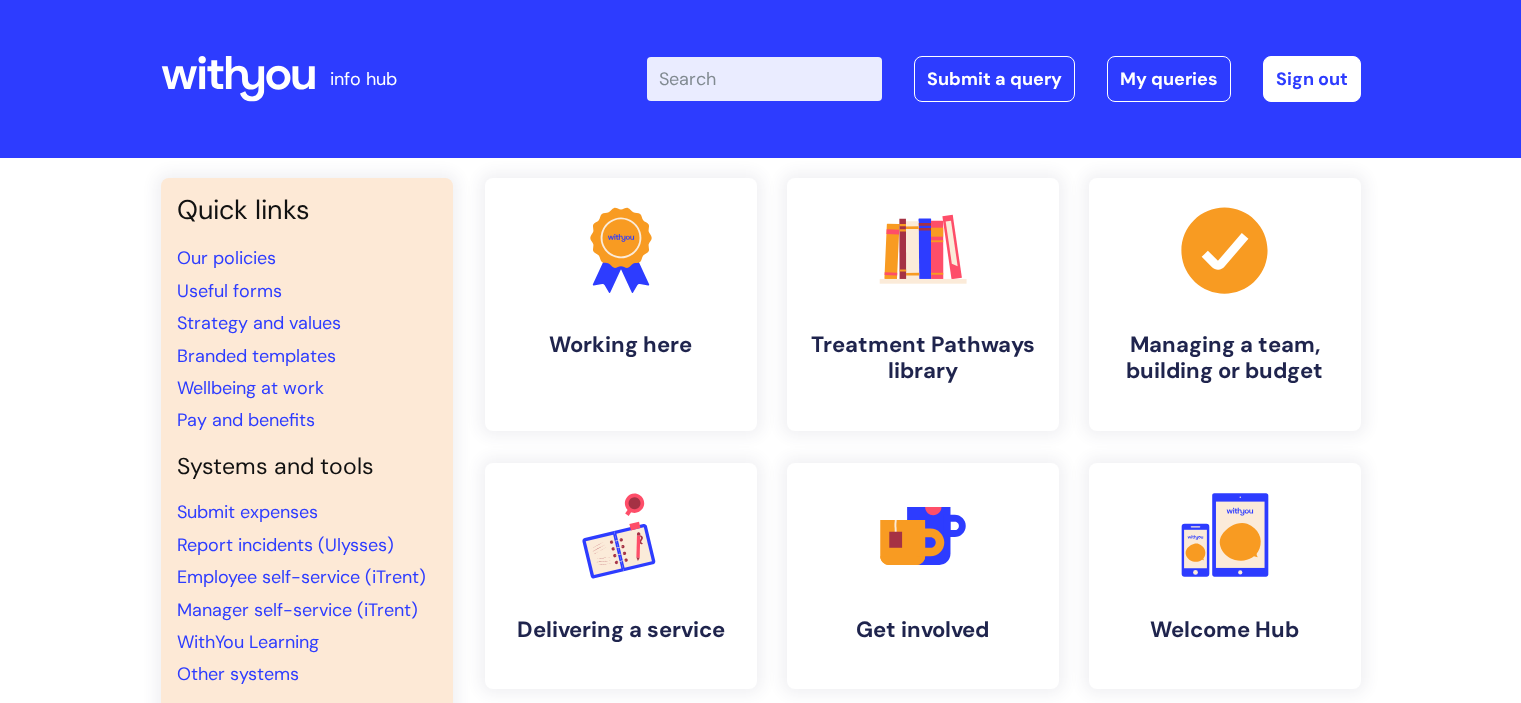 scroll, scrollTop: 0, scrollLeft: 0, axis: both 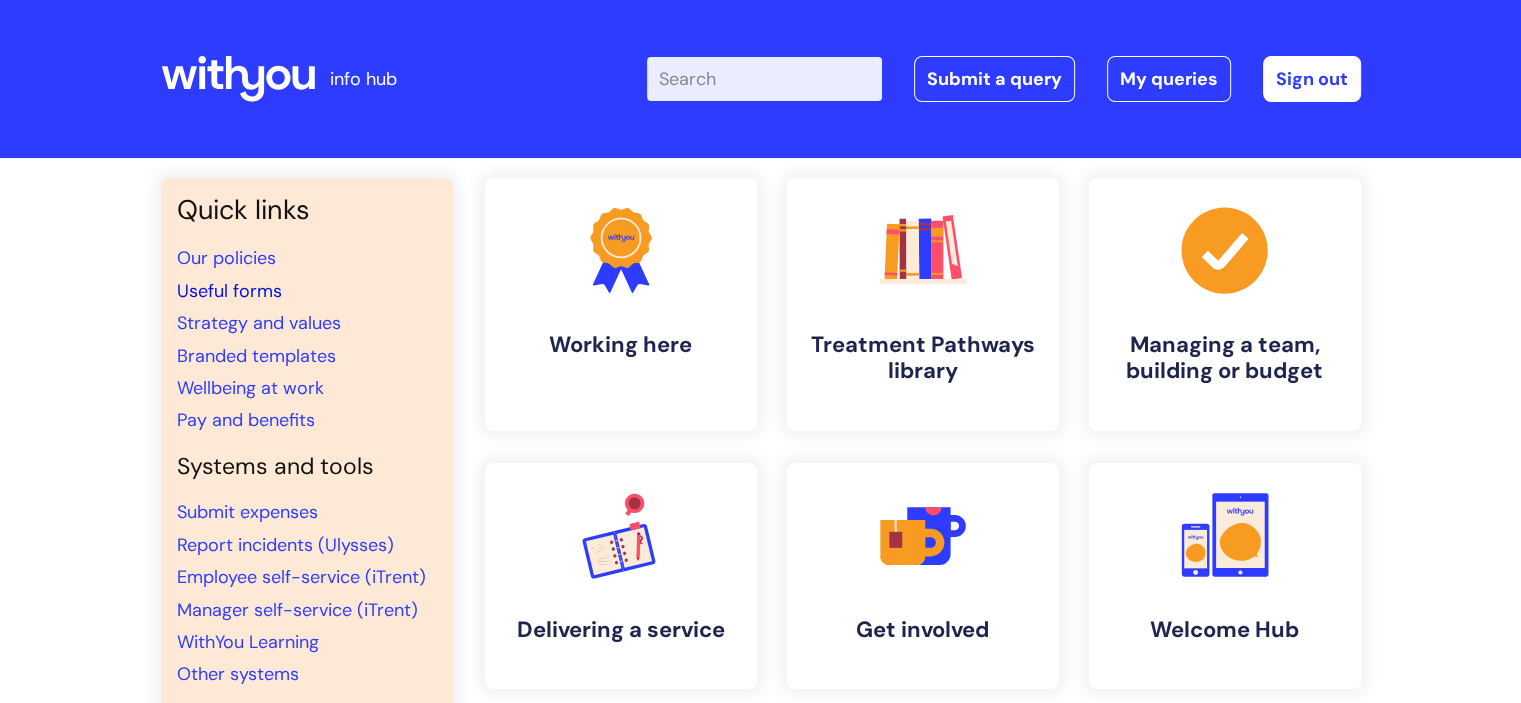 click on "Useful forms" at bounding box center (229, 291) 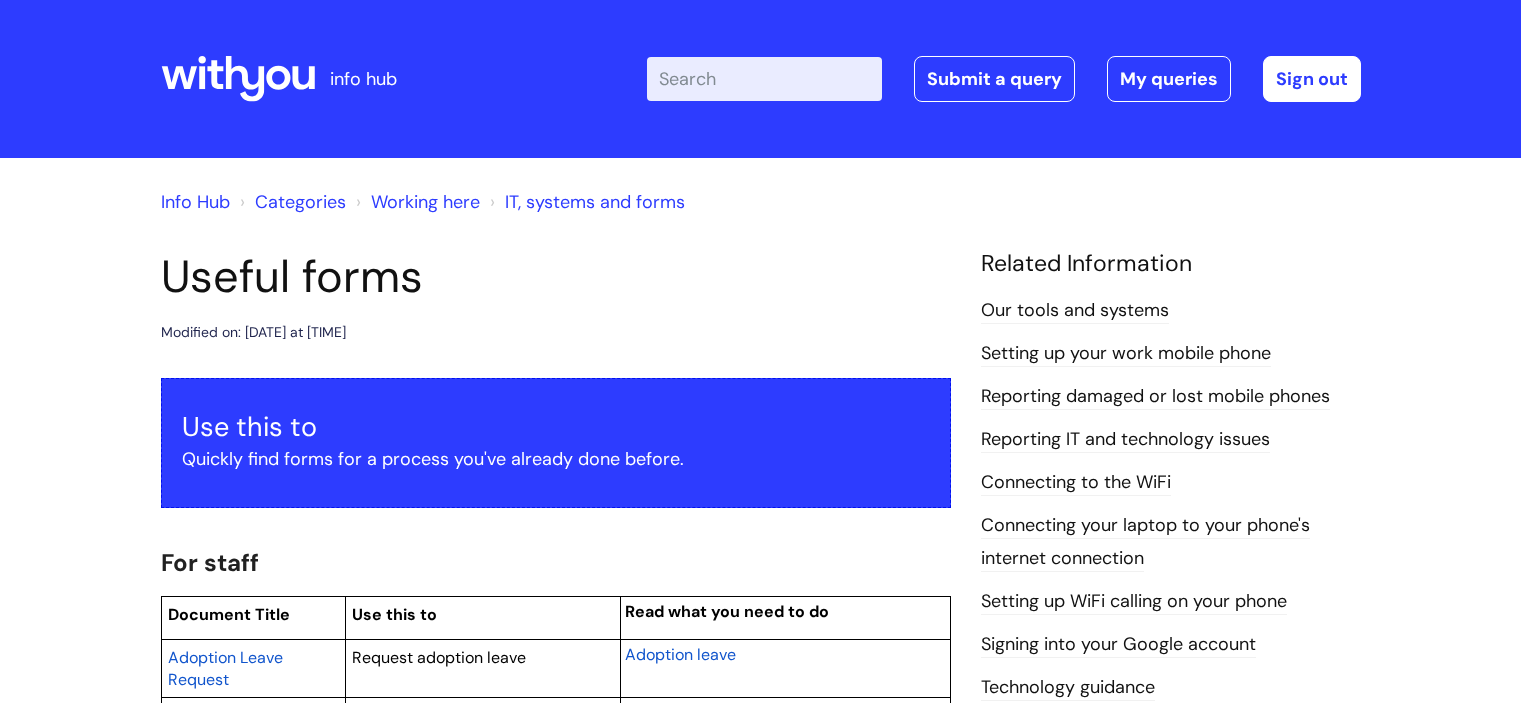 scroll, scrollTop: 0, scrollLeft: 0, axis: both 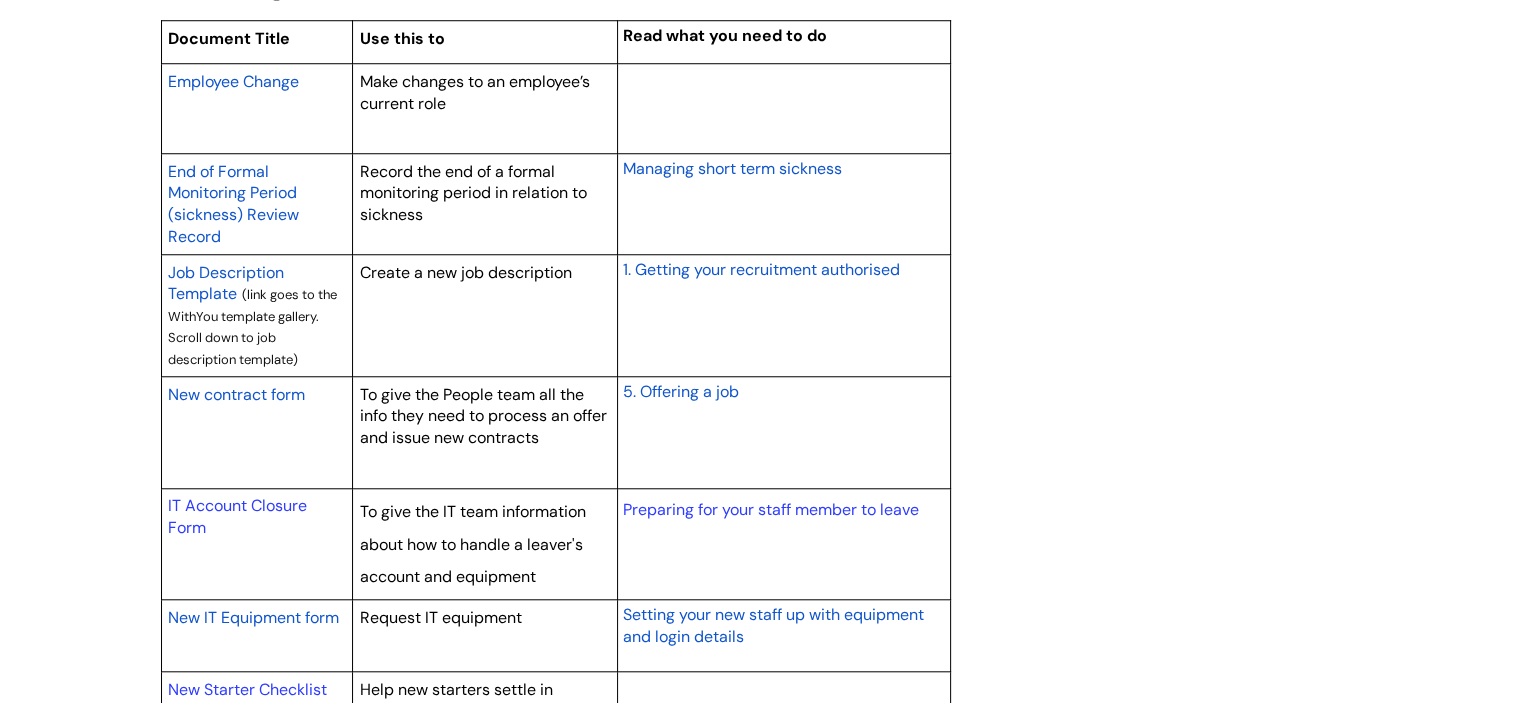 click on "Job Description Template" at bounding box center (226, 283) 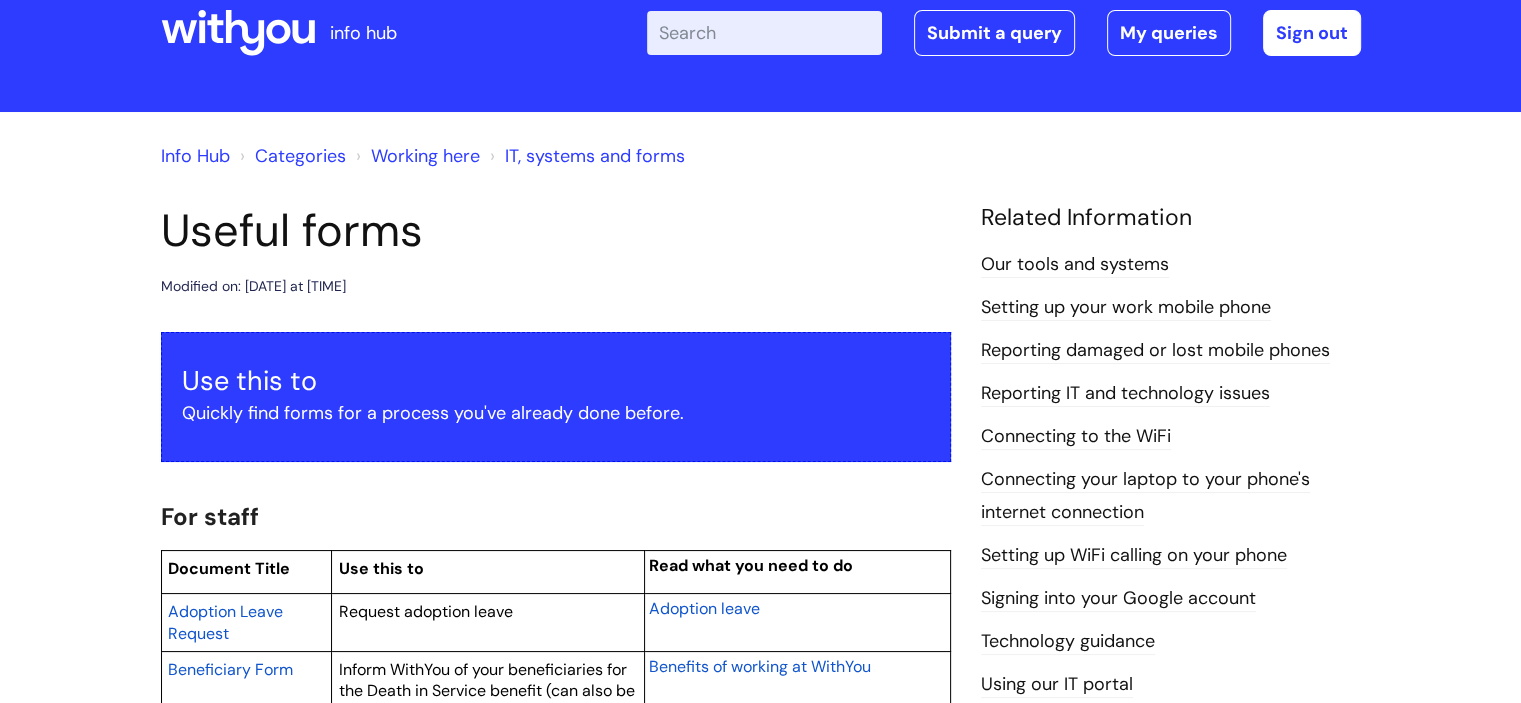 scroll, scrollTop: 42, scrollLeft: 0, axis: vertical 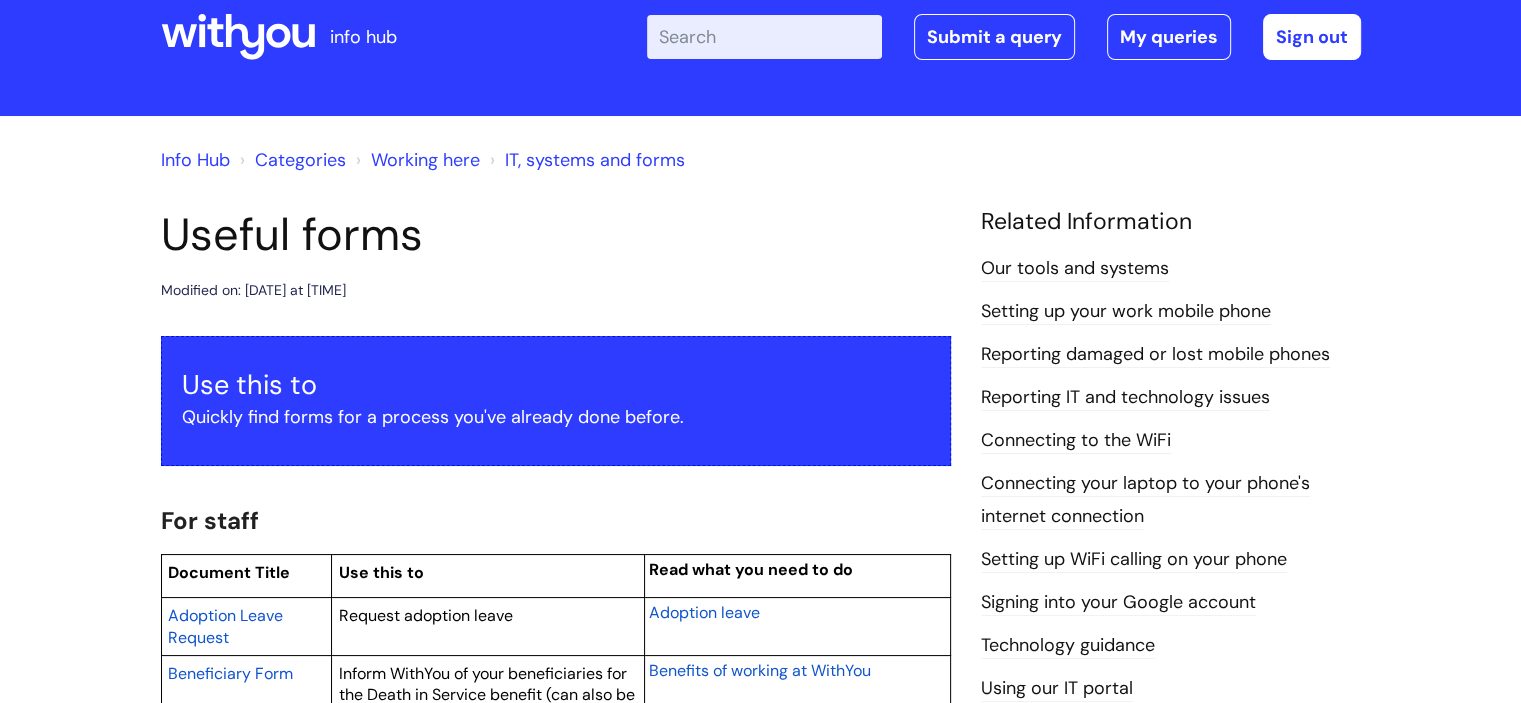 click on "Enter your search term here..." at bounding box center (764, 37) 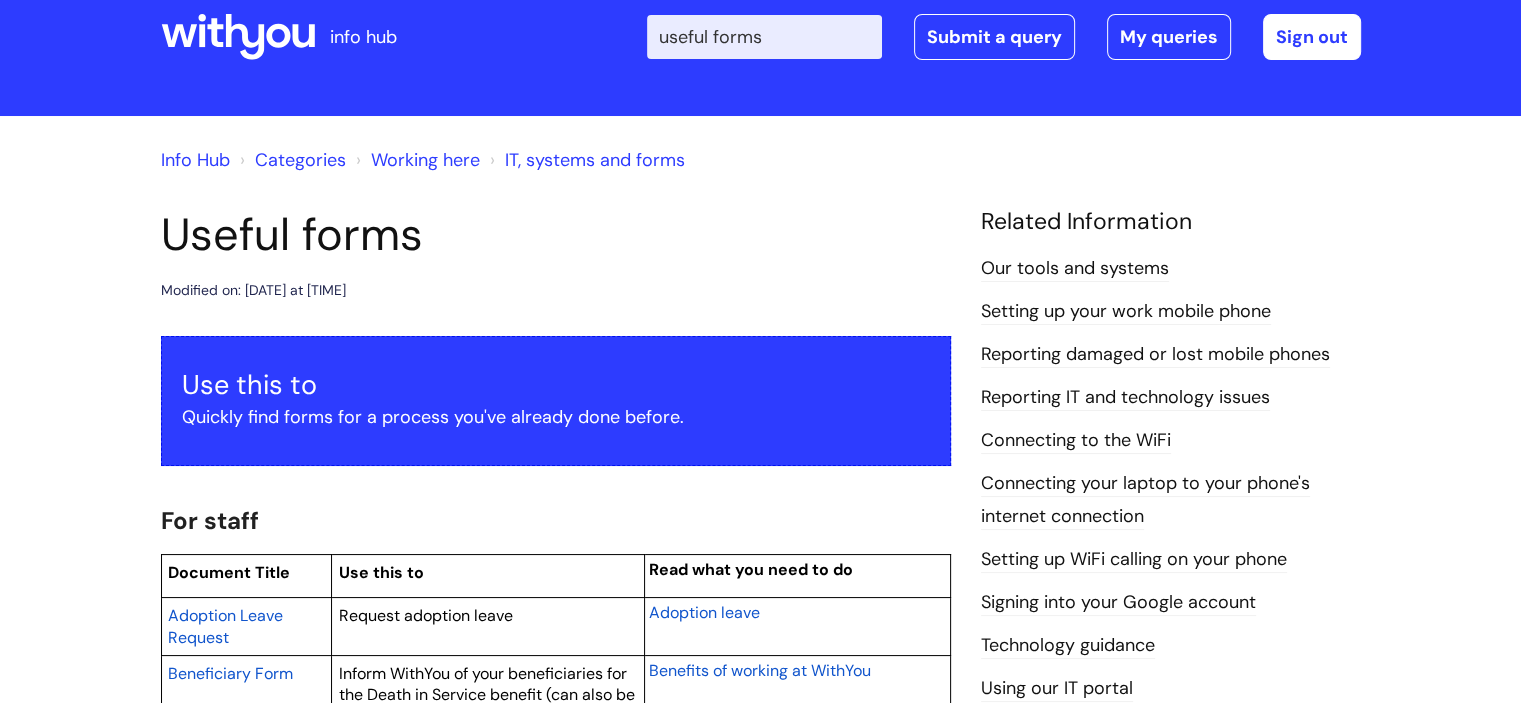 type on "useful forms" 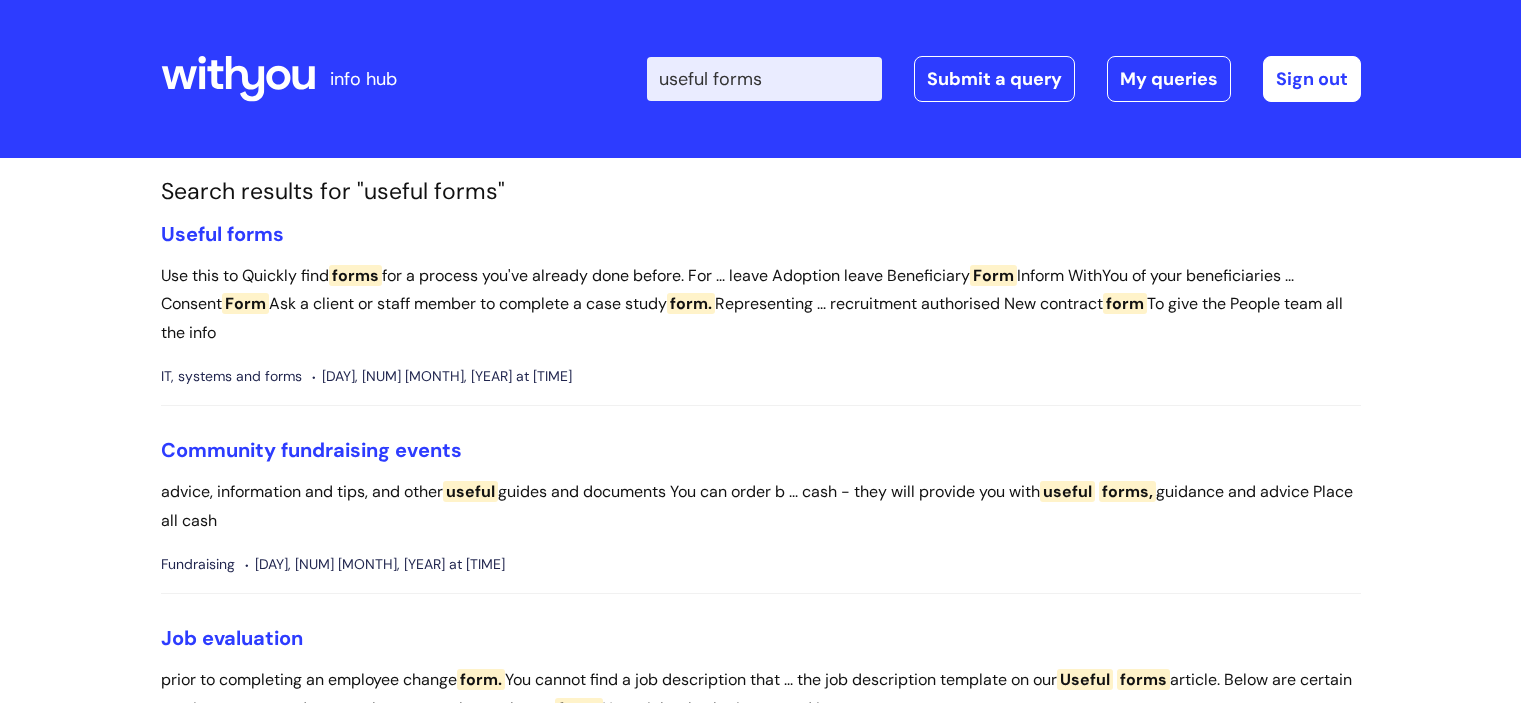 scroll, scrollTop: 0, scrollLeft: 0, axis: both 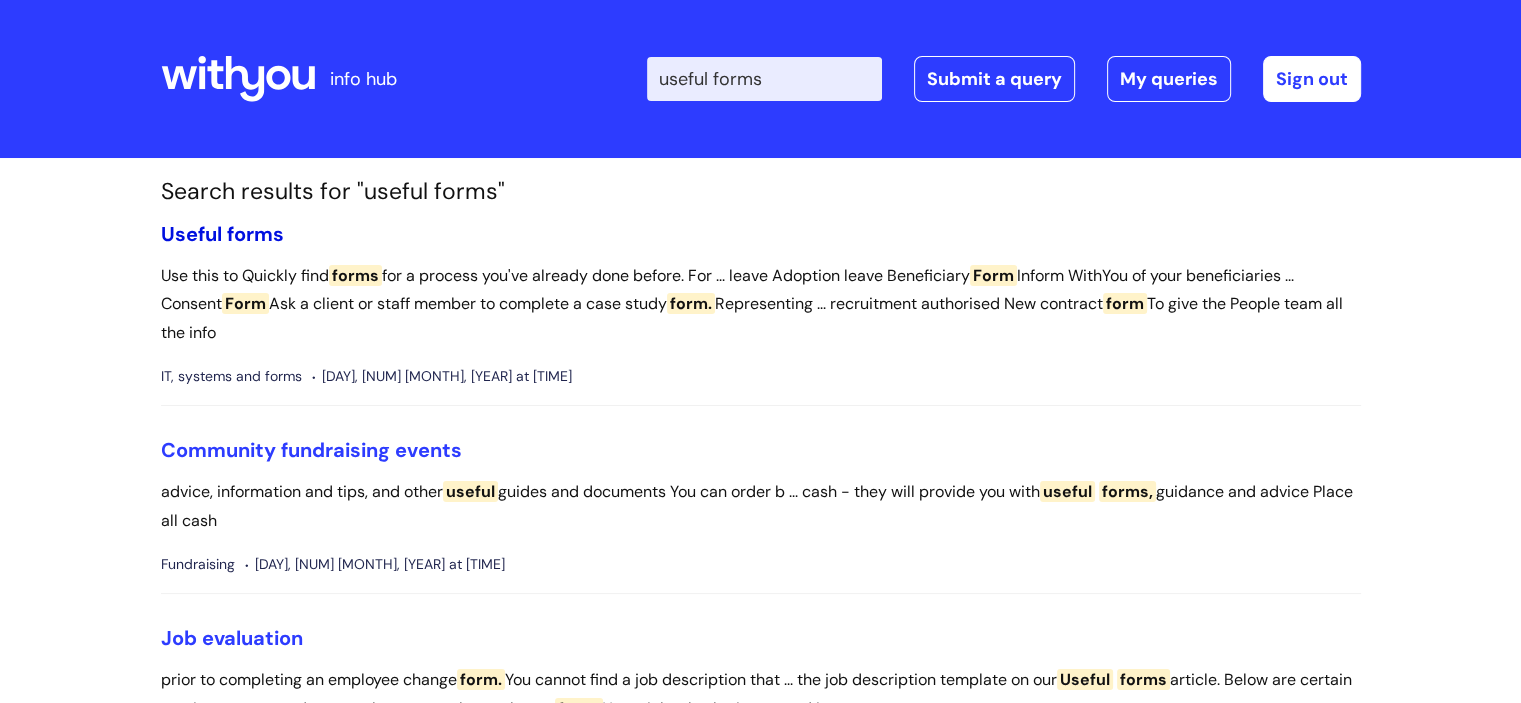 click on "Useful" at bounding box center (191, 234) 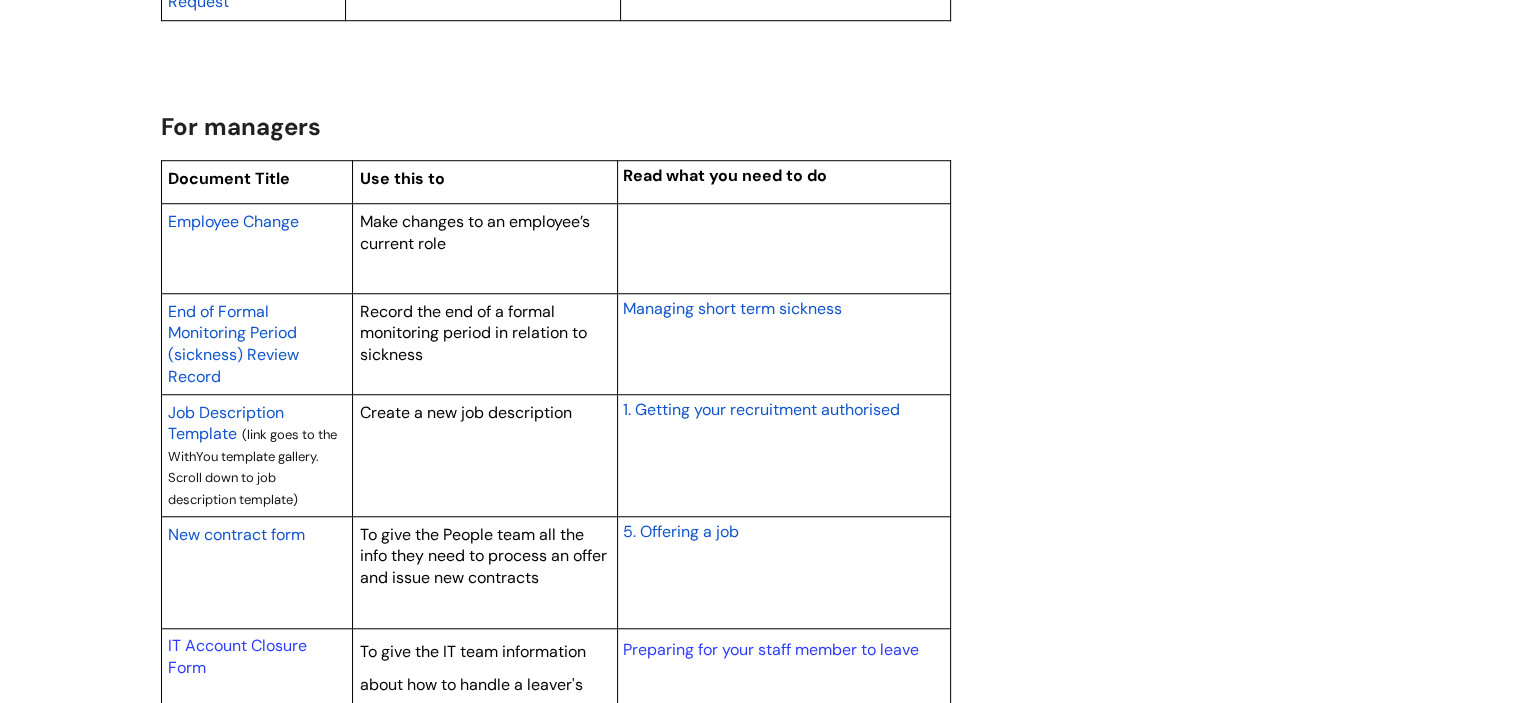 scroll, scrollTop: 1640, scrollLeft: 0, axis: vertical 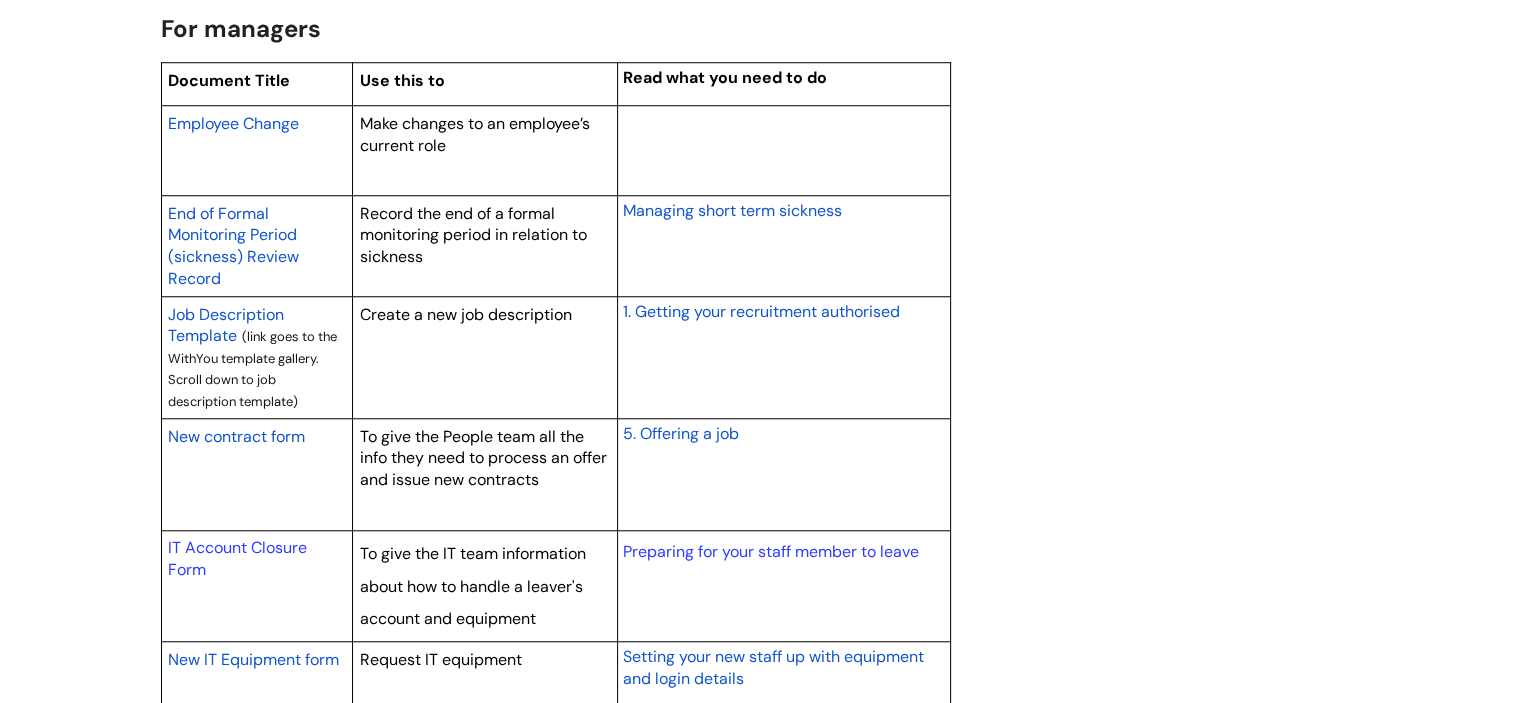 click on "New contract form" at bounding box center [236, 436] 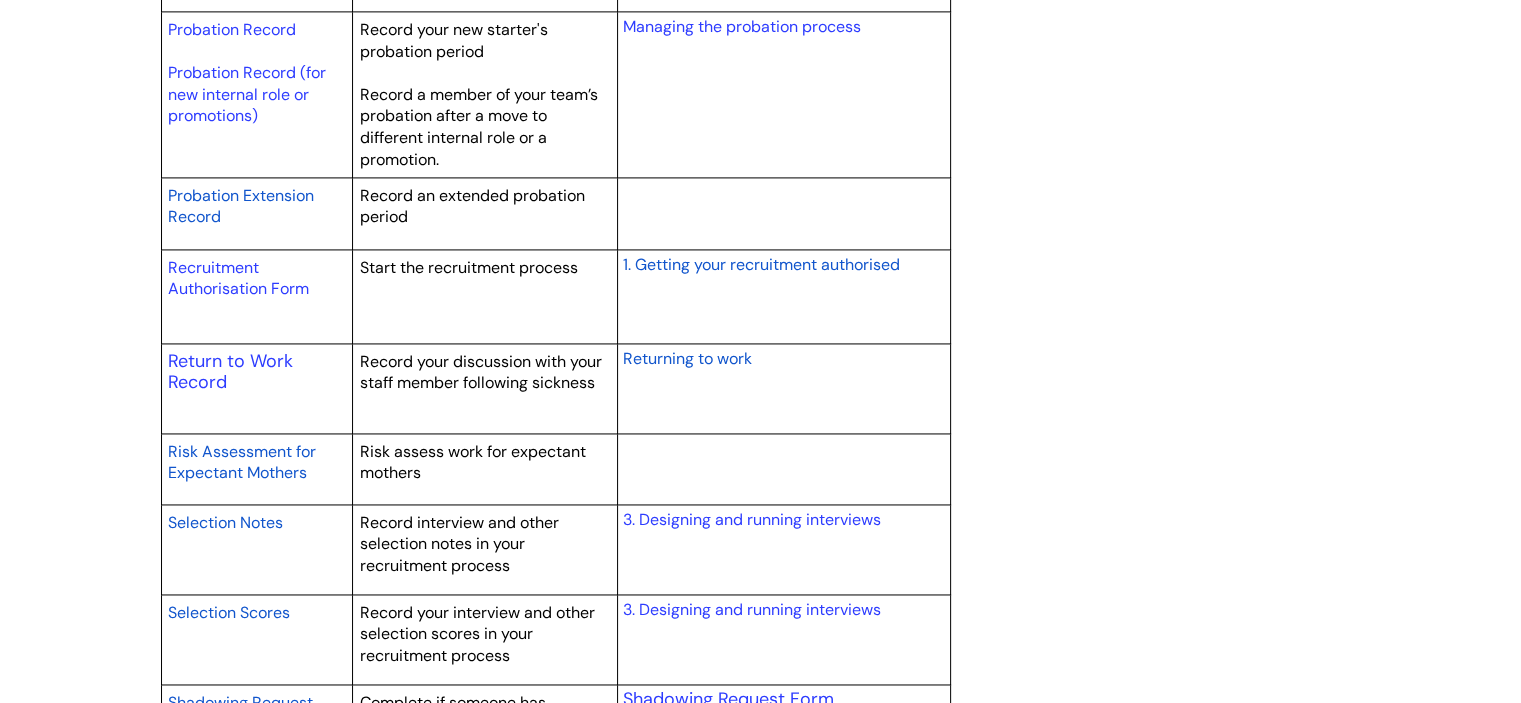 scroll, scrollTop: 2960, scrollLeft: 0, axis: vertical 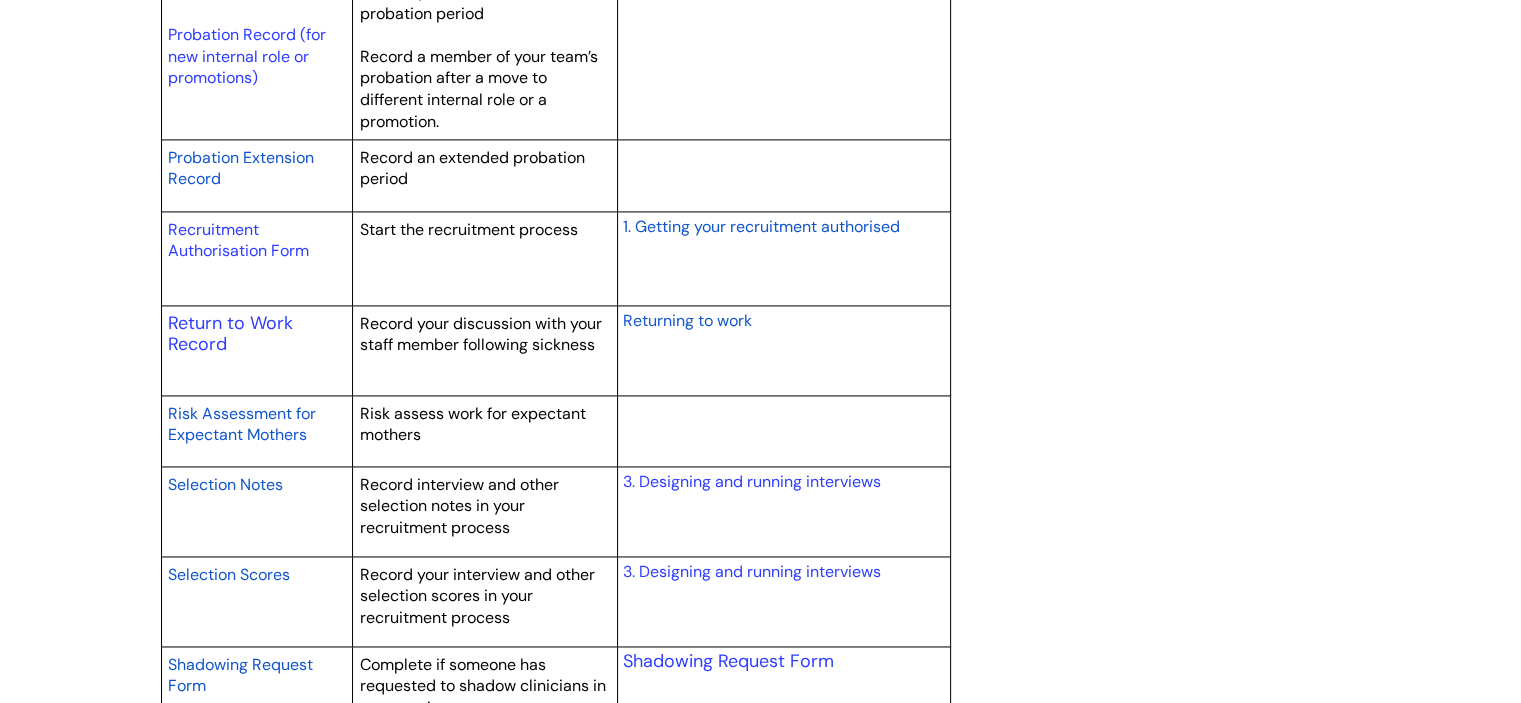 click on "Selection Notes" at bounding box center (225, 484) 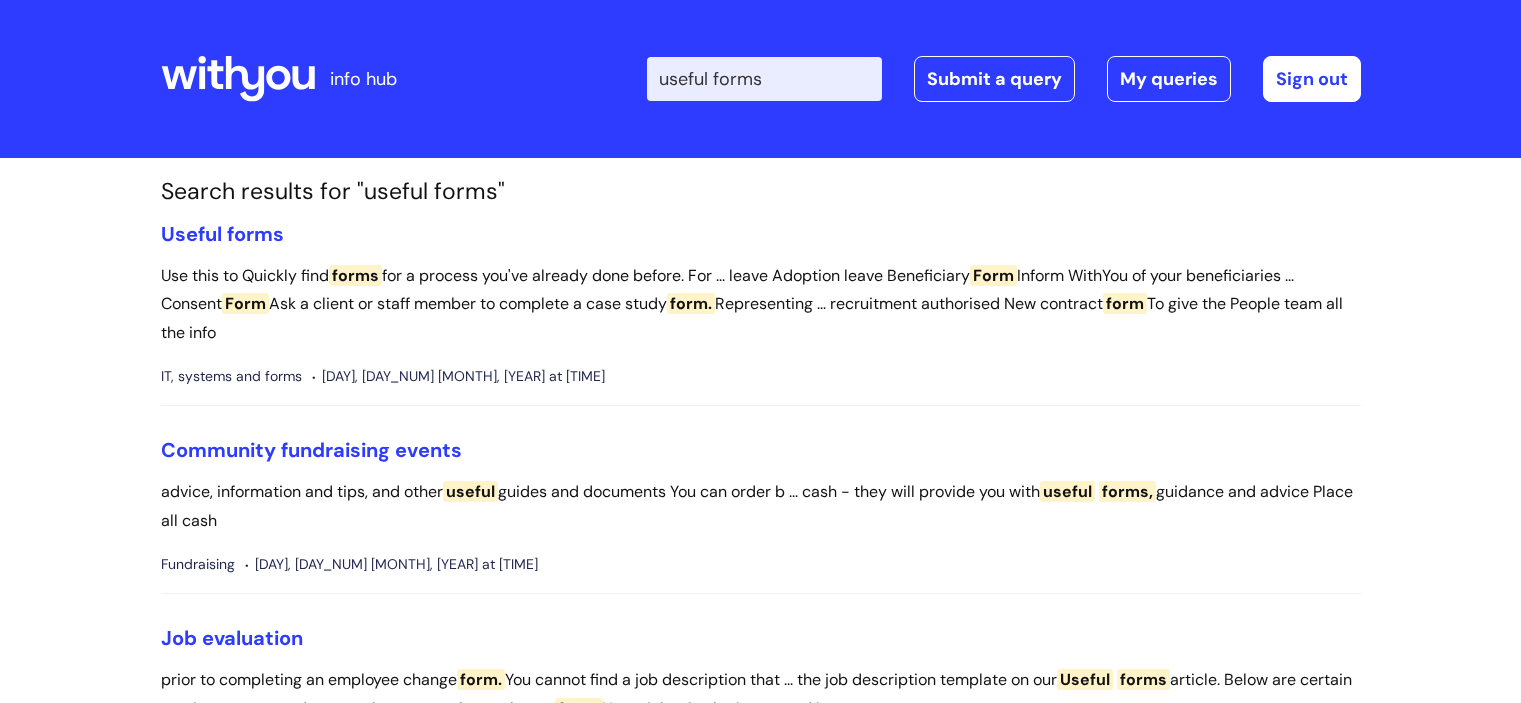 scroll, scrollTop: 0, scrollLeft: 0, axis: both 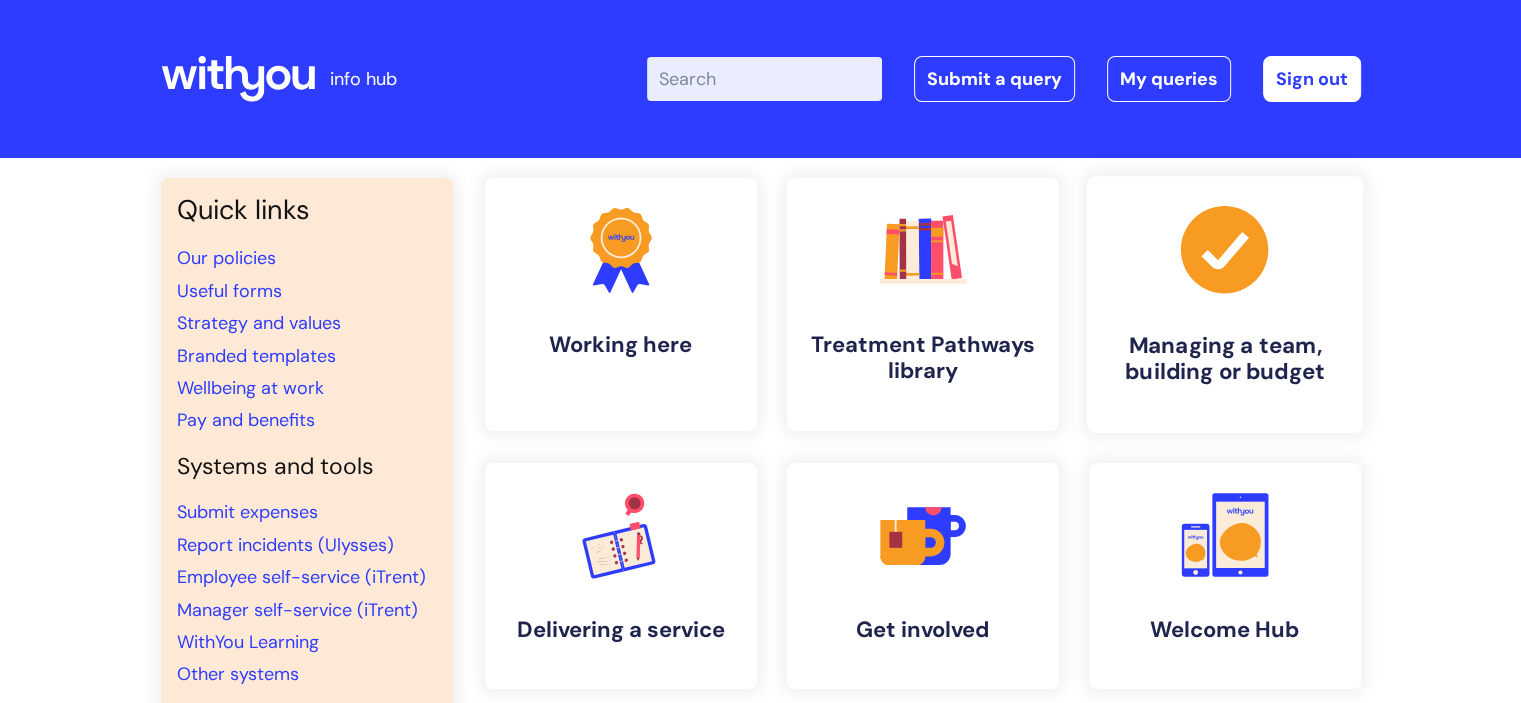 click on ".cls-1{fill:#a53144;stroke-width:0px;}" 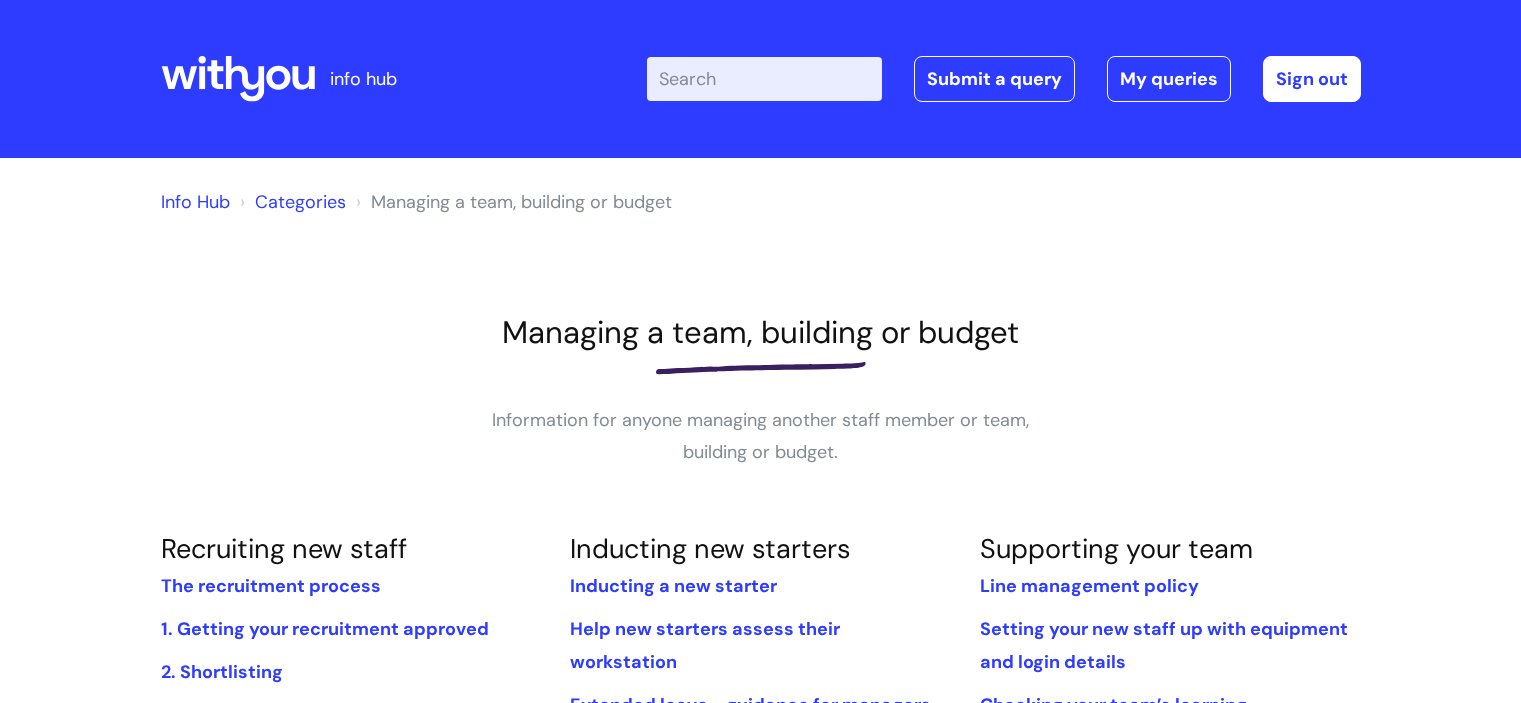 scroll, scrollTop: 0, scrollLeft: 0, axis: both 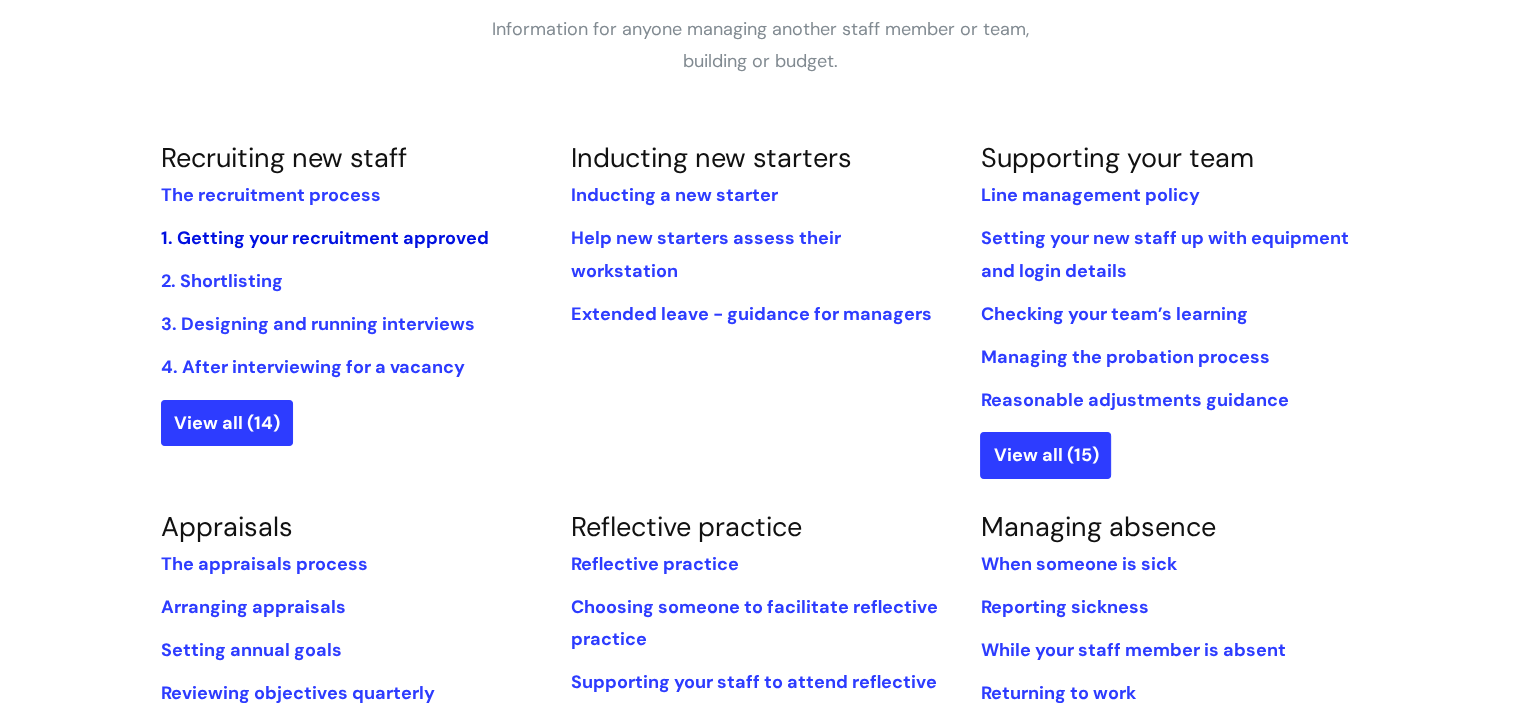 click on "1. Getting your recruitment approved" at bounding box center [325, 238] 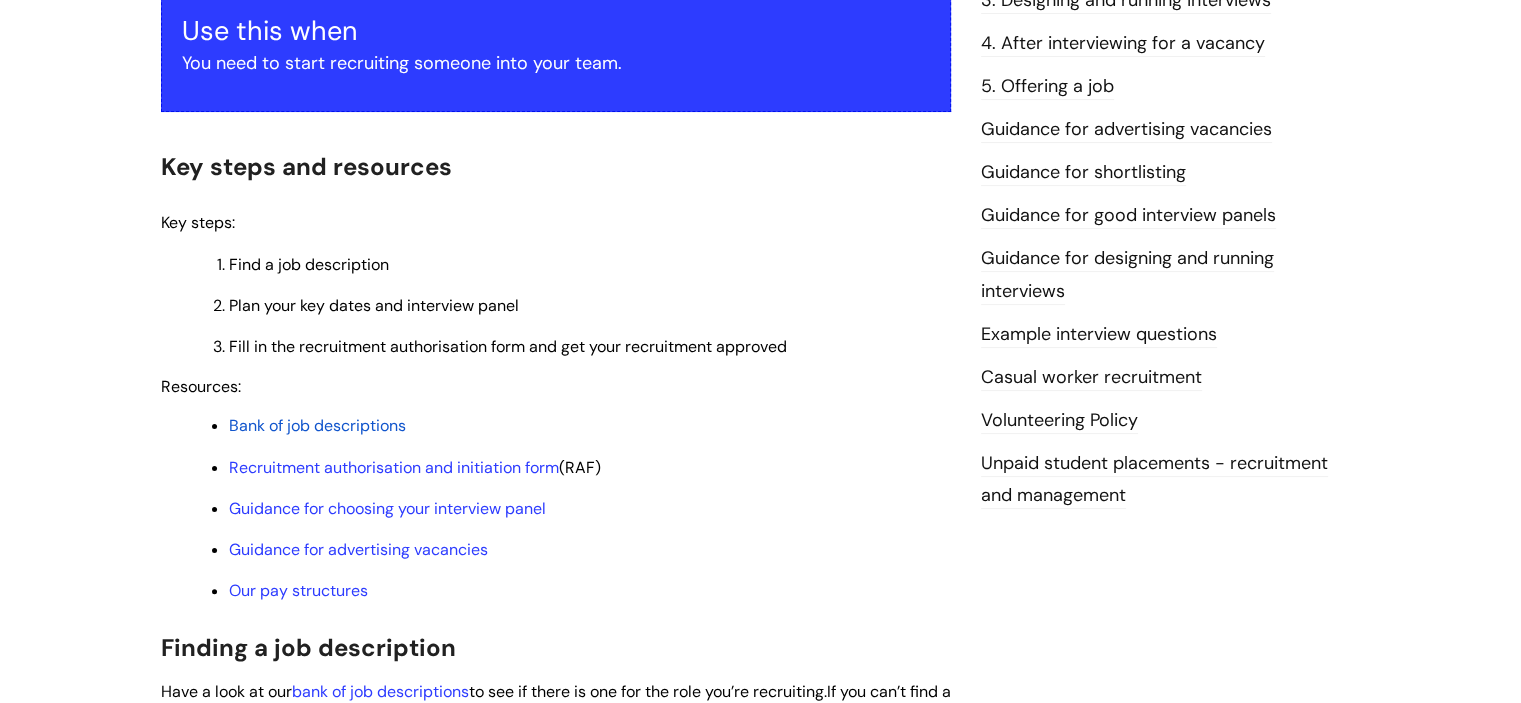 scroll, scrollTop: 400, scrollLeft: 0, axis: vertical 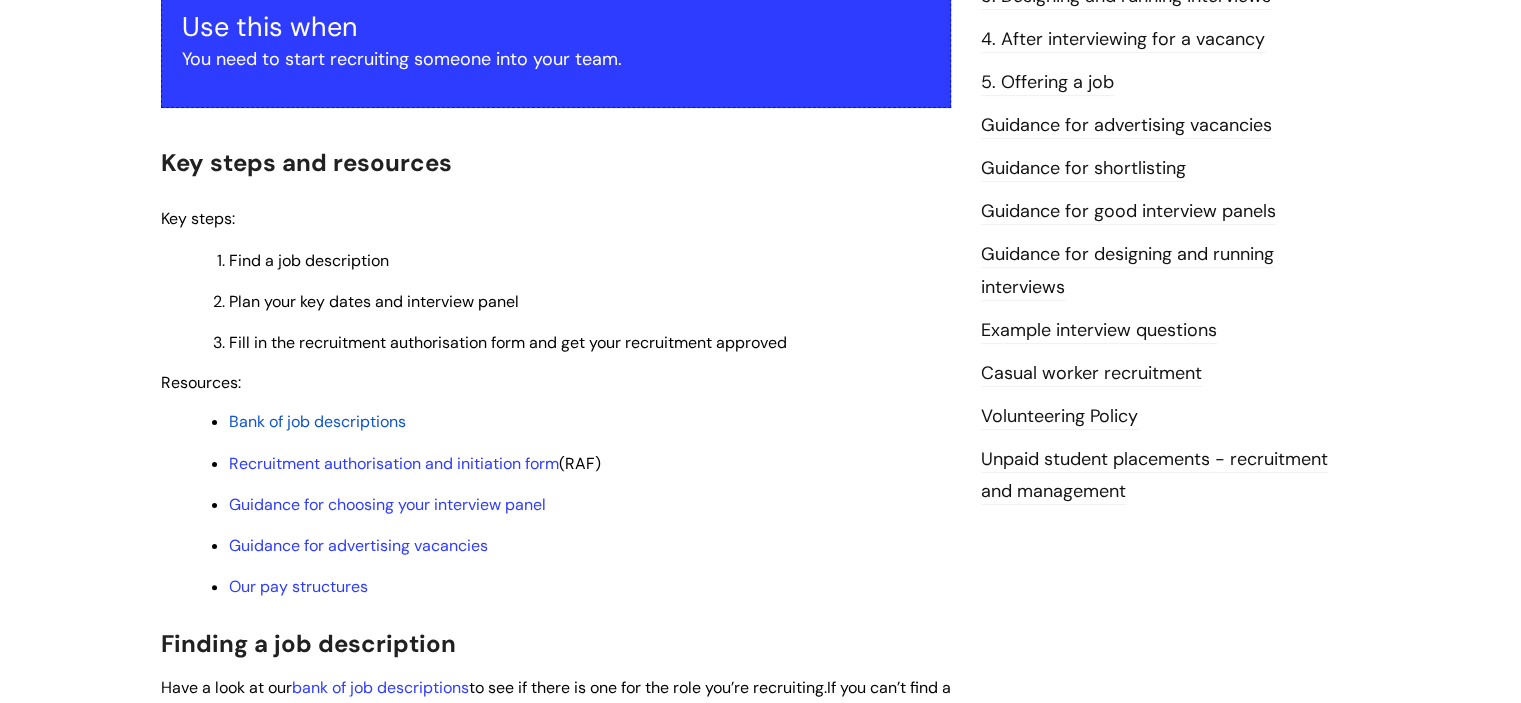 click on "Bank of job descriptions" at bounding box center (317, 421) 